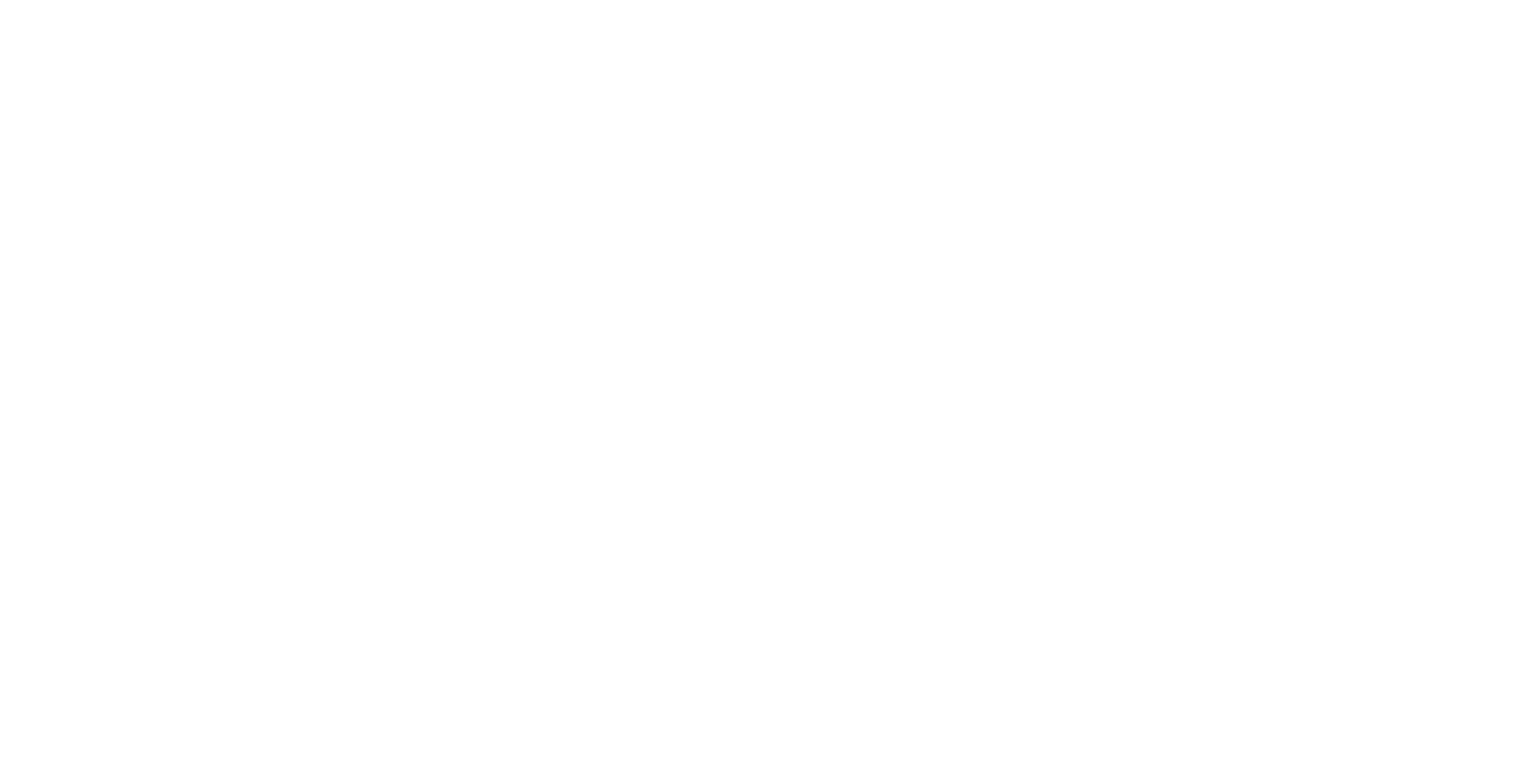 scroll, scrollTop: 0, scrollLeft: 0, axis: both 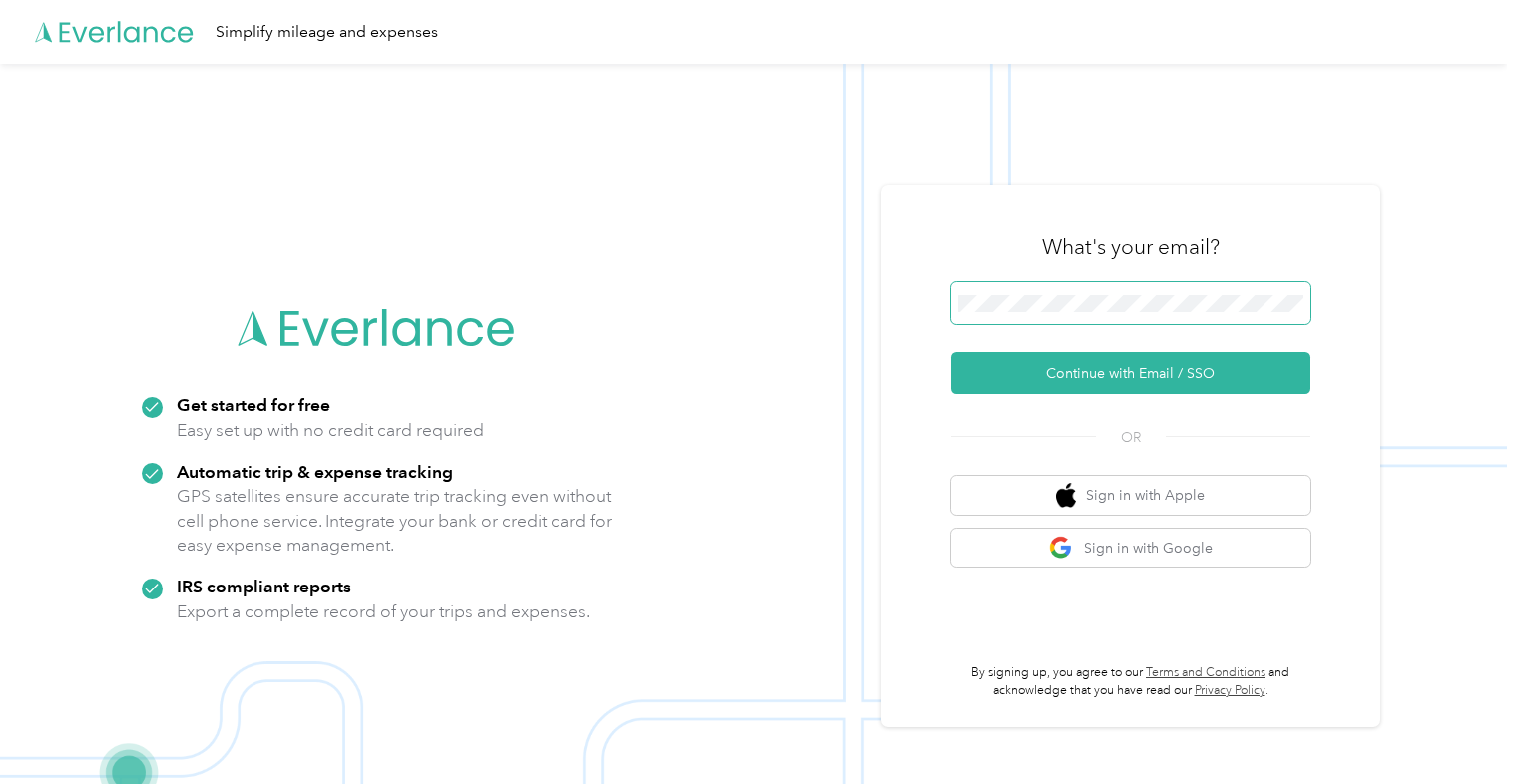 click at bounding box center (1131, 303) 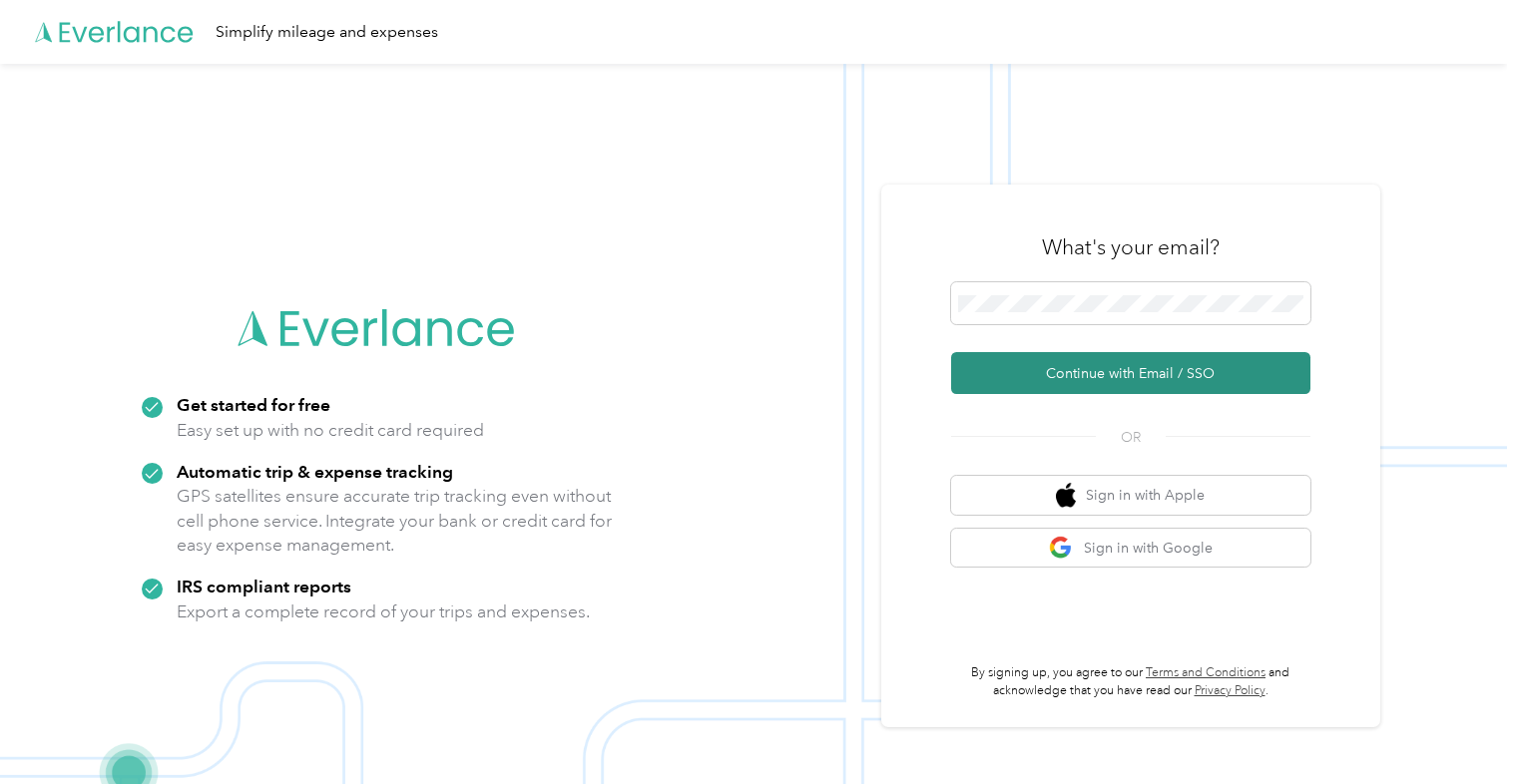 click on "Continue with Email / SSO" at bounding box center [1131, 373] 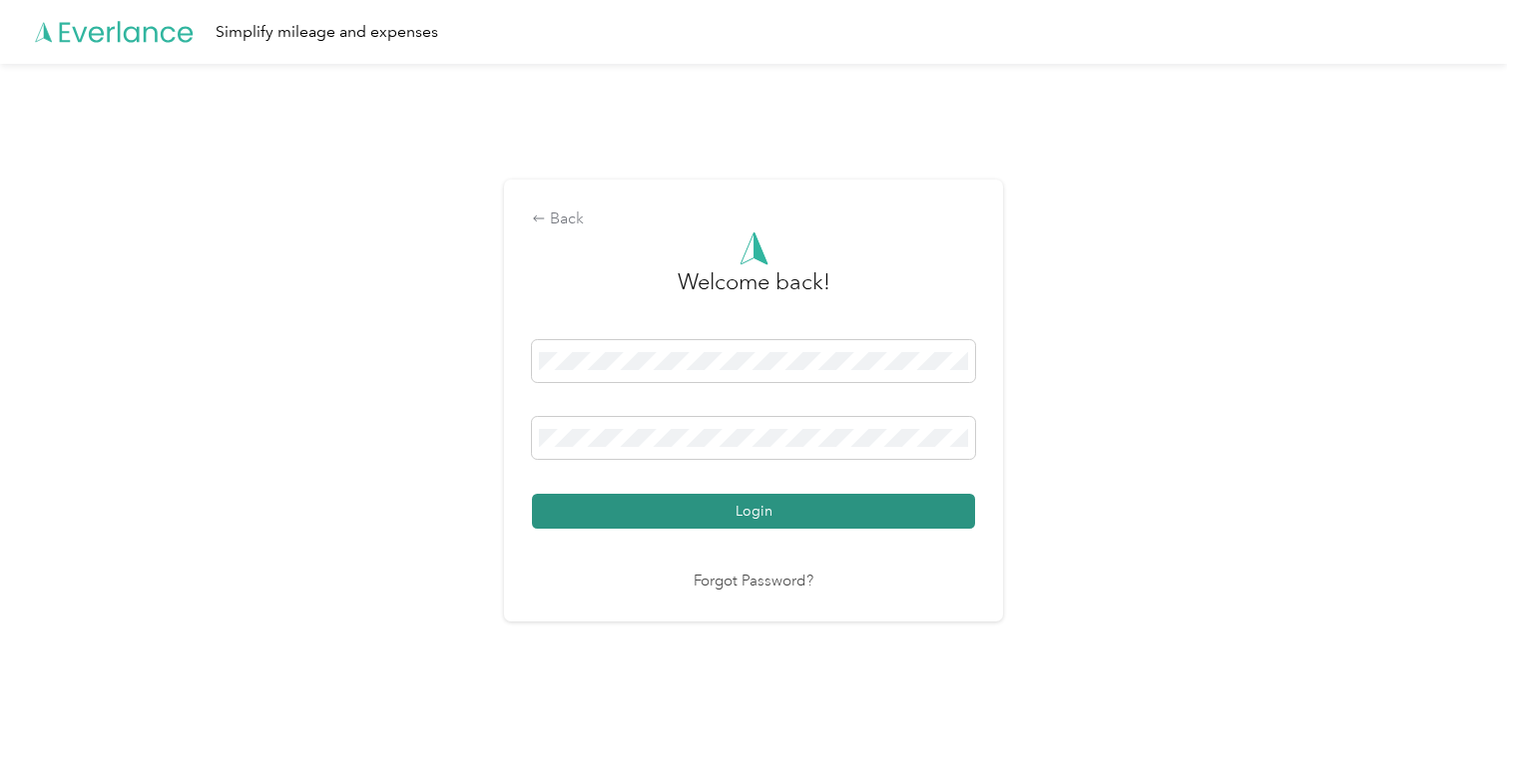 click on "Login" at bounding box center [754, 511] 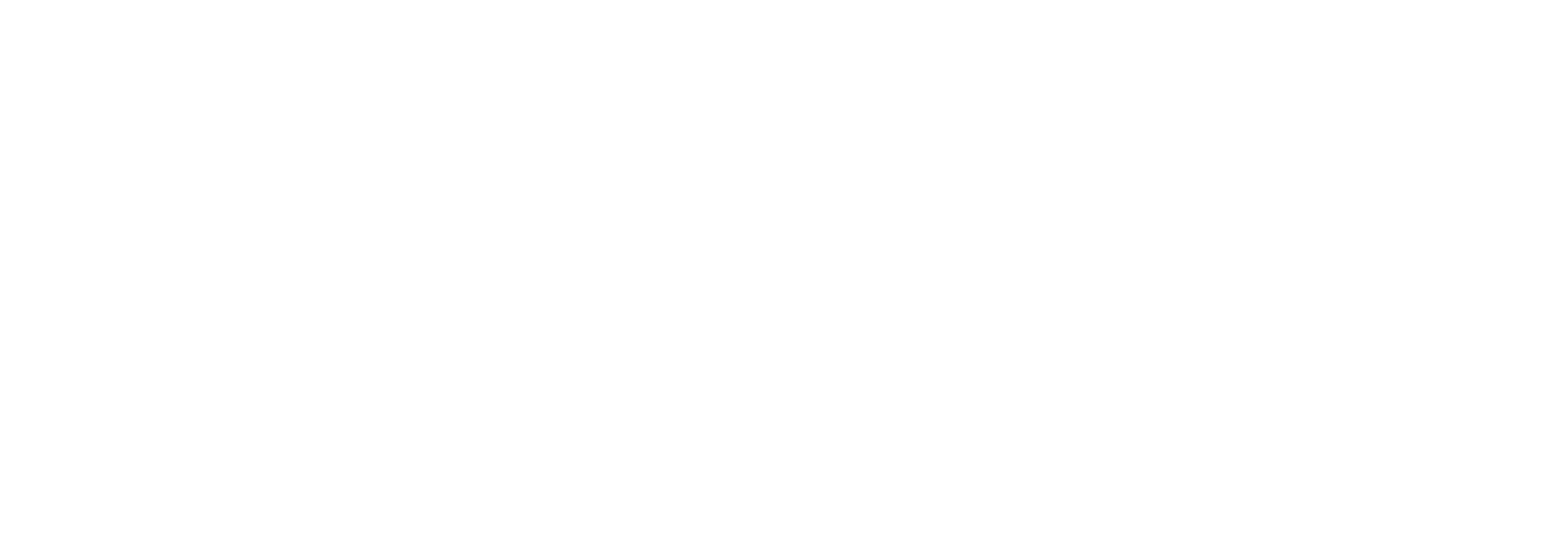 scroll, scrollTop: 0, scrollLeft: 0, axis: both 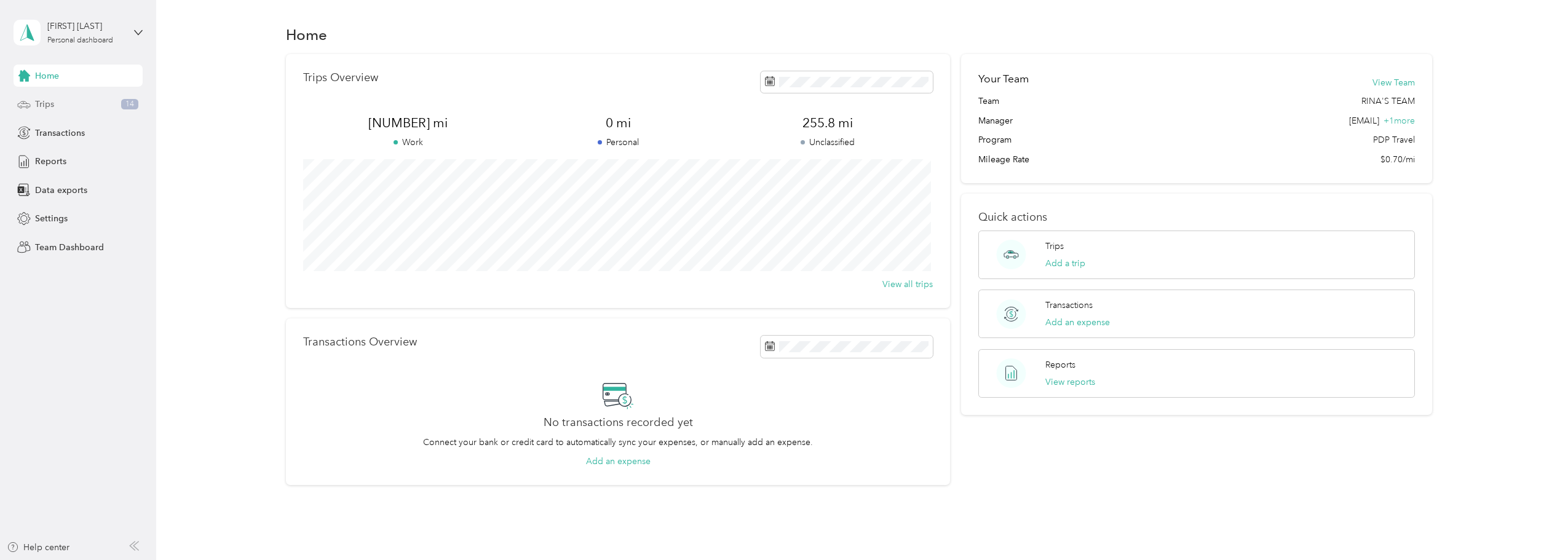click on "Trips" at bounding box center [44, 104] 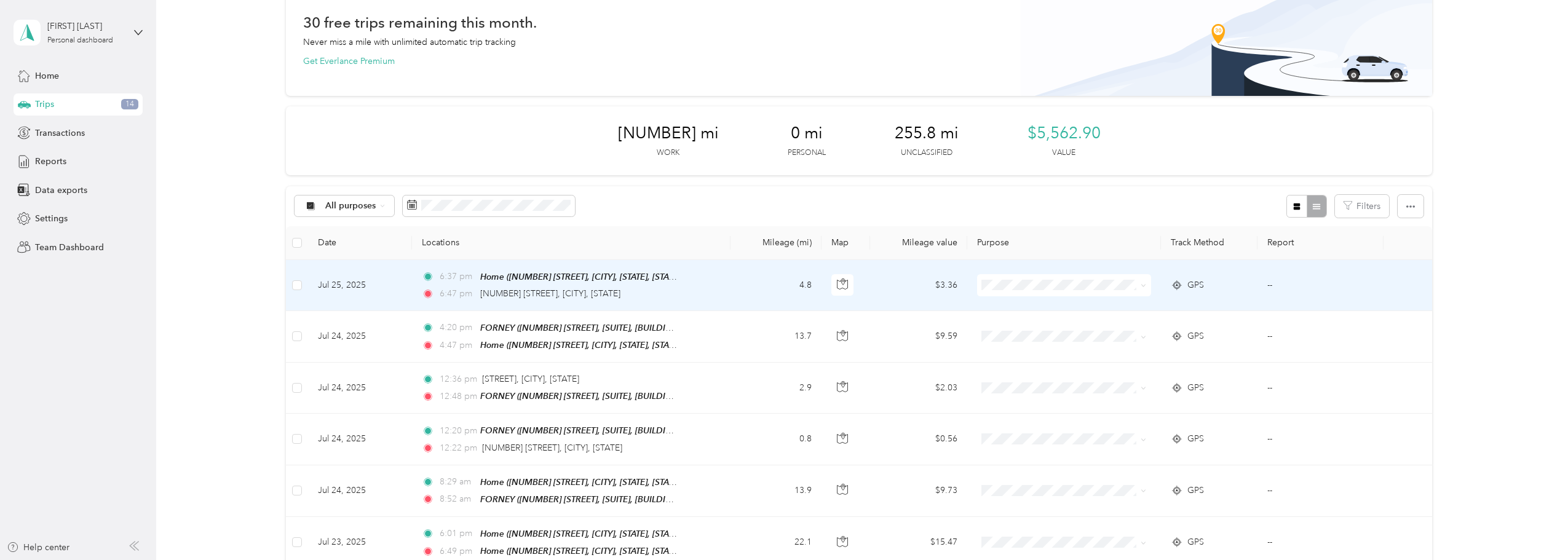 scroll, scrollTop: 123, scrollLeft: 0, axis: vertical 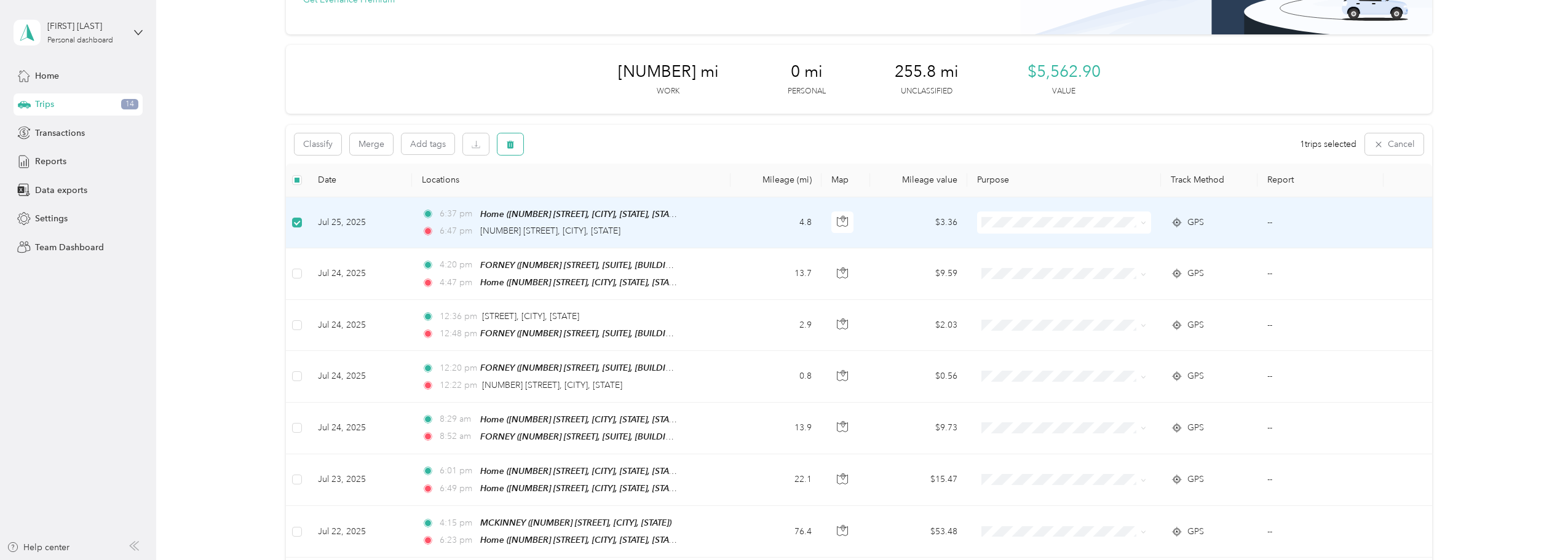click 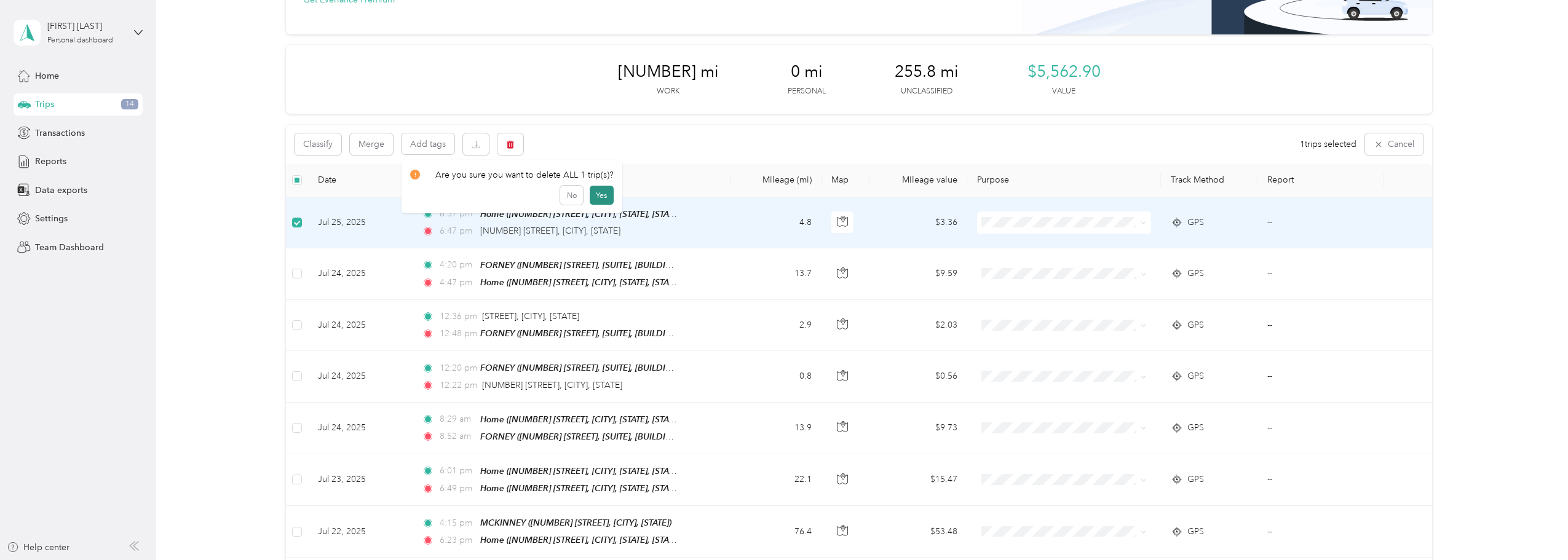 click on "Yes" at bounding box center [601, 195] 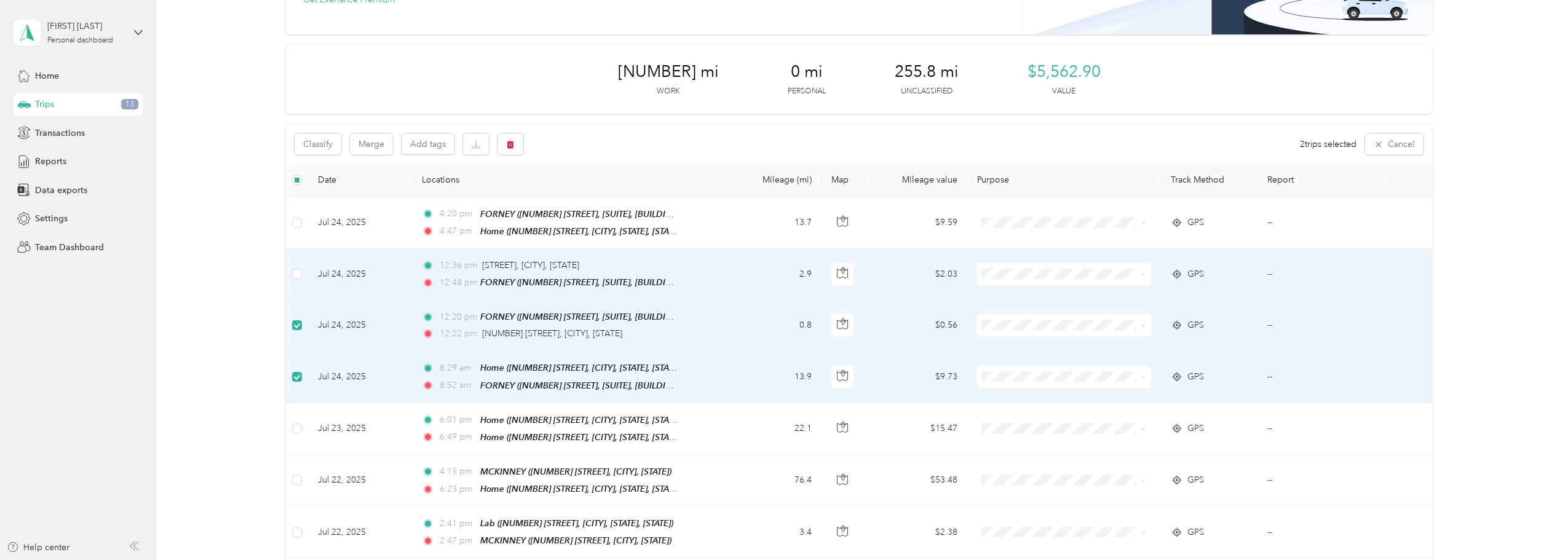 click at bounding box center [297, 274] 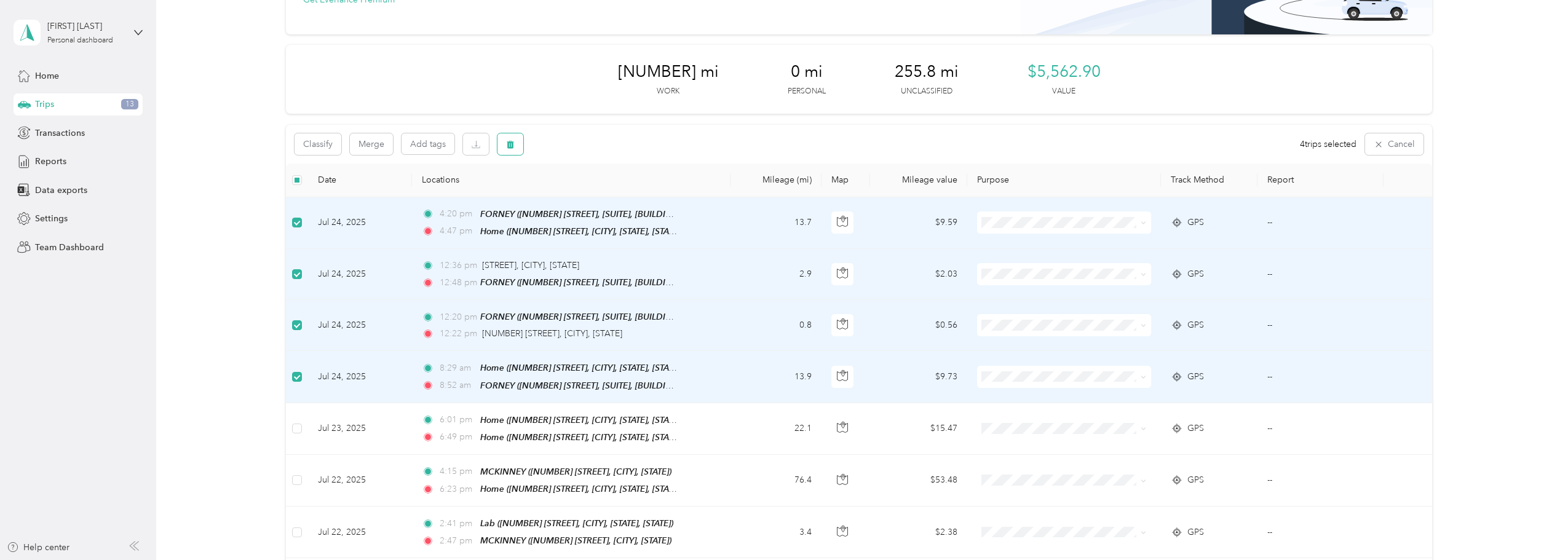 click 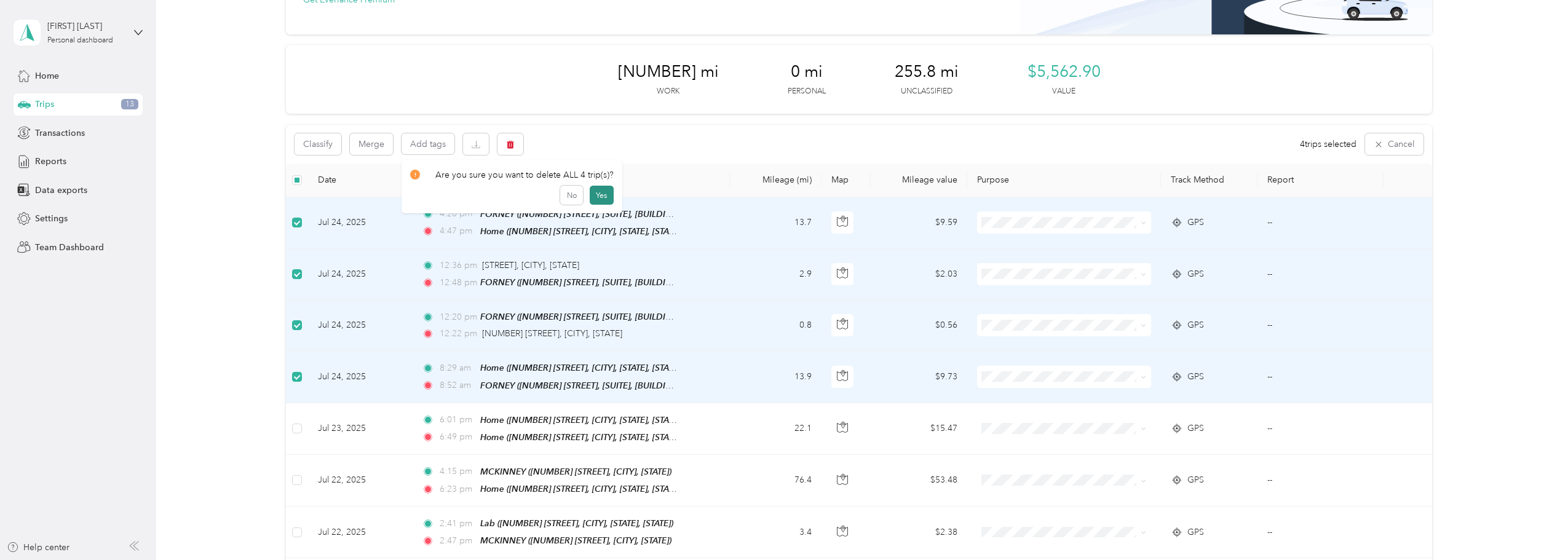 click on "Yes" at bounding box center [601, 195] 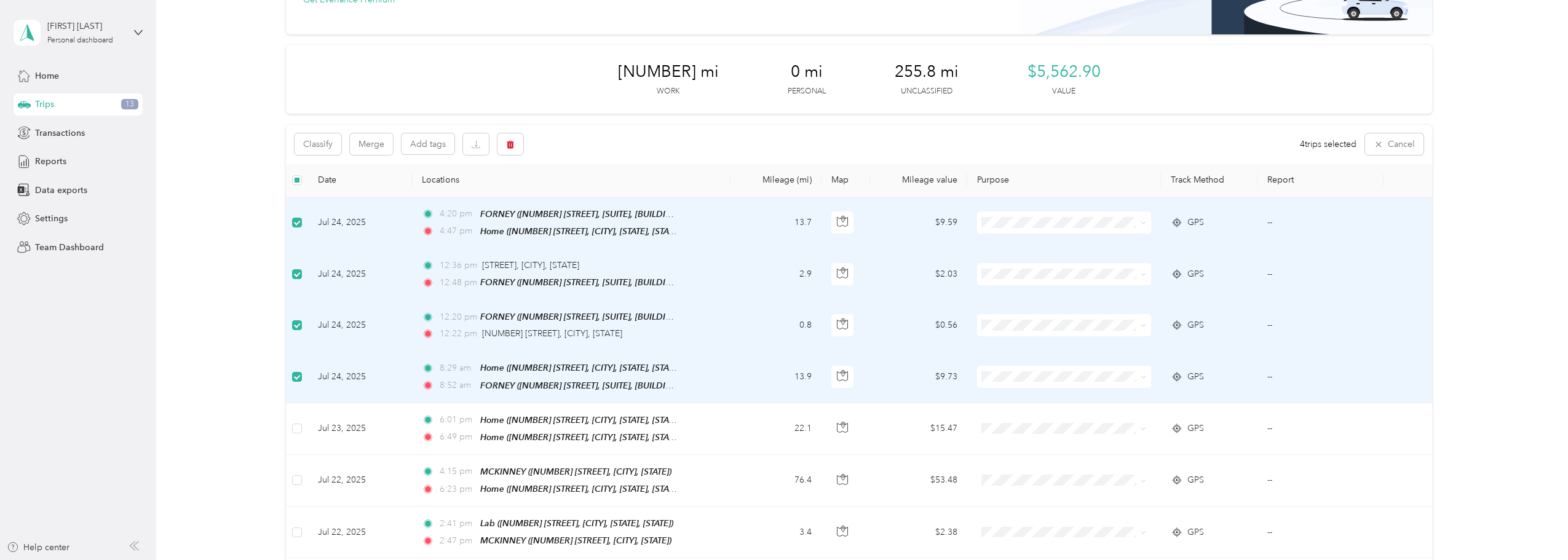 click on "Yes" at bounding box center (601, 195) 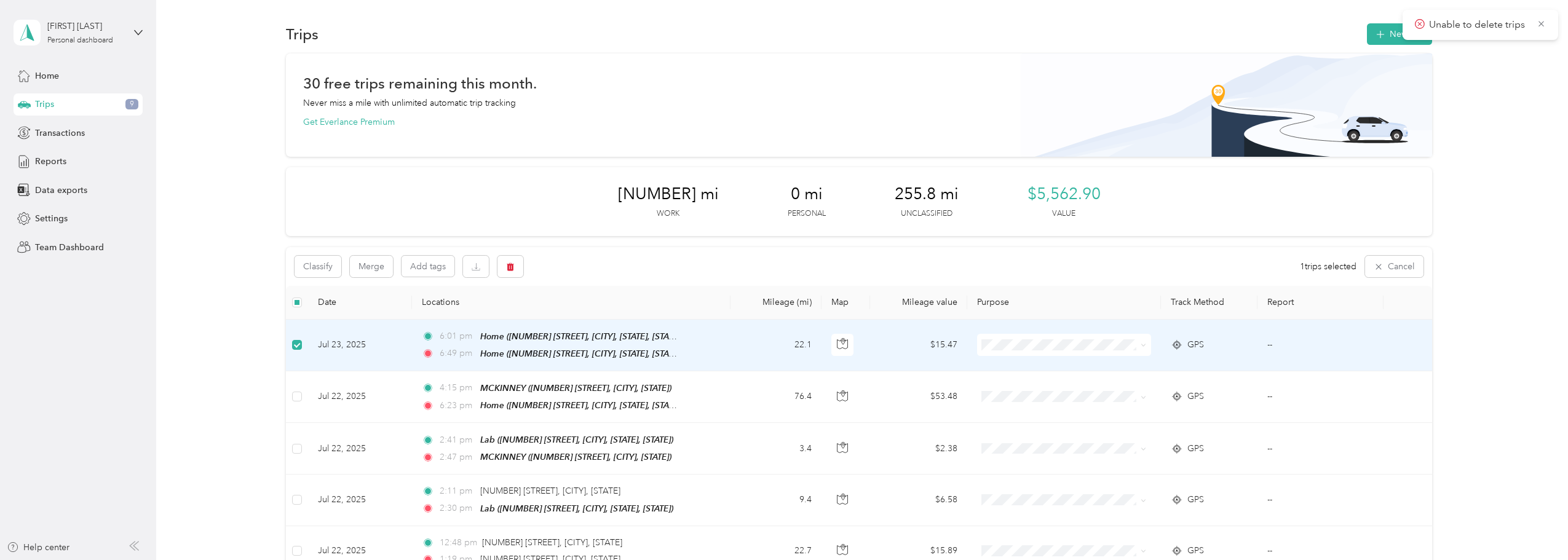 scroll, scrollTop: 0, scrollLeft: 0, axis: both 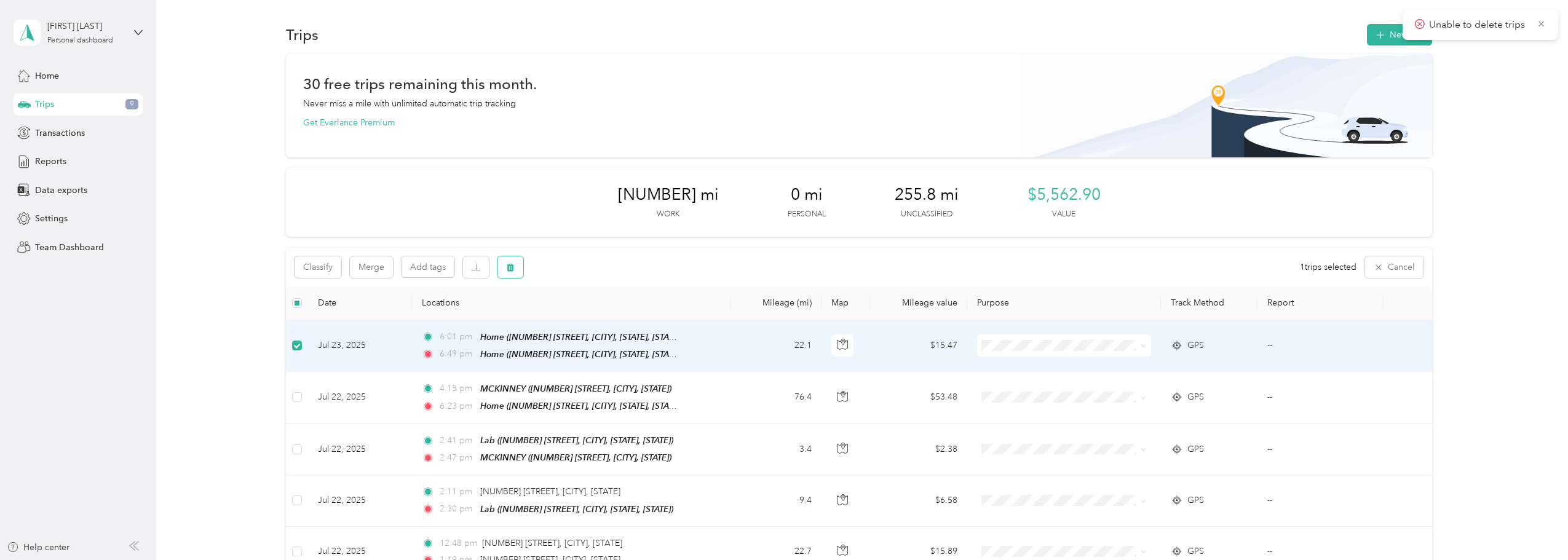 click 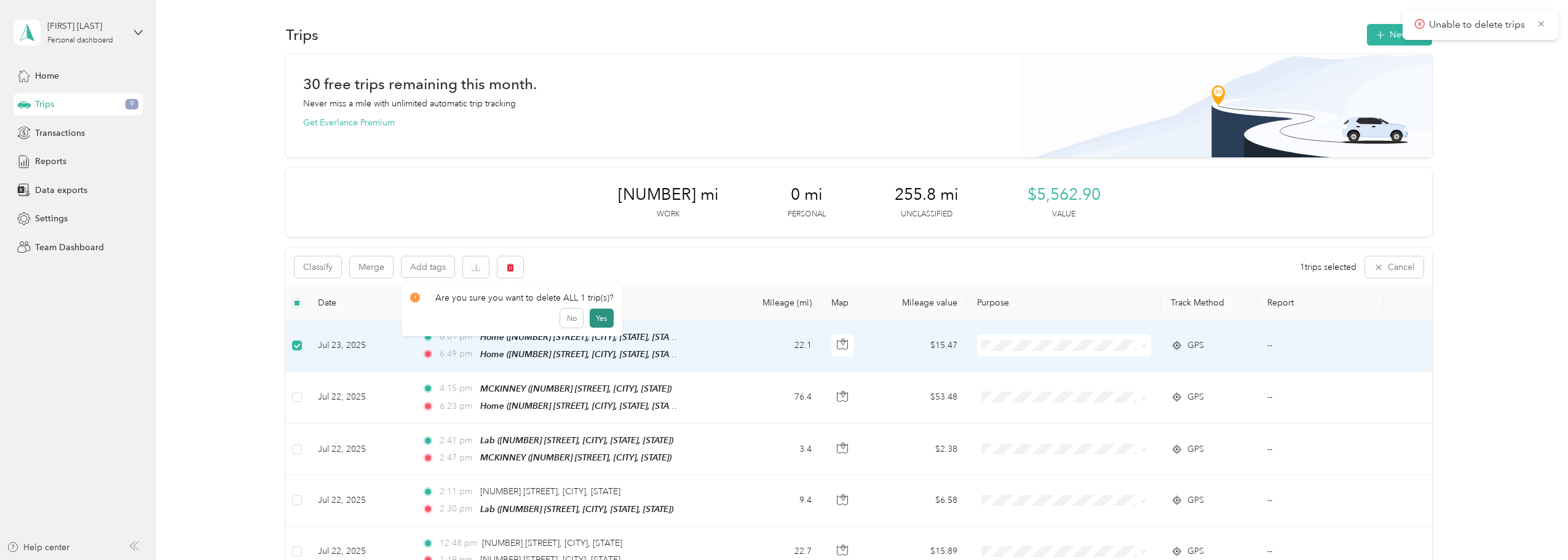 click on "Yes" at bounding box center [601, 318] 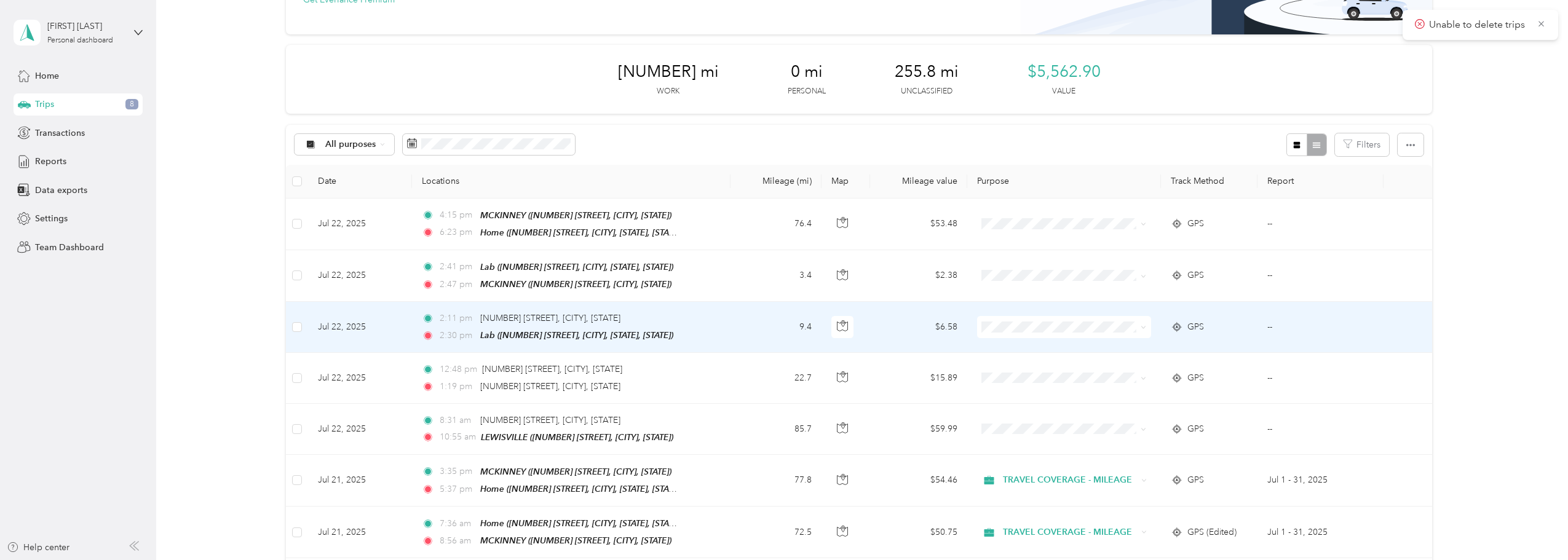 scroll, scrollTop: 184, scrollLeft: 0, axis: vertical 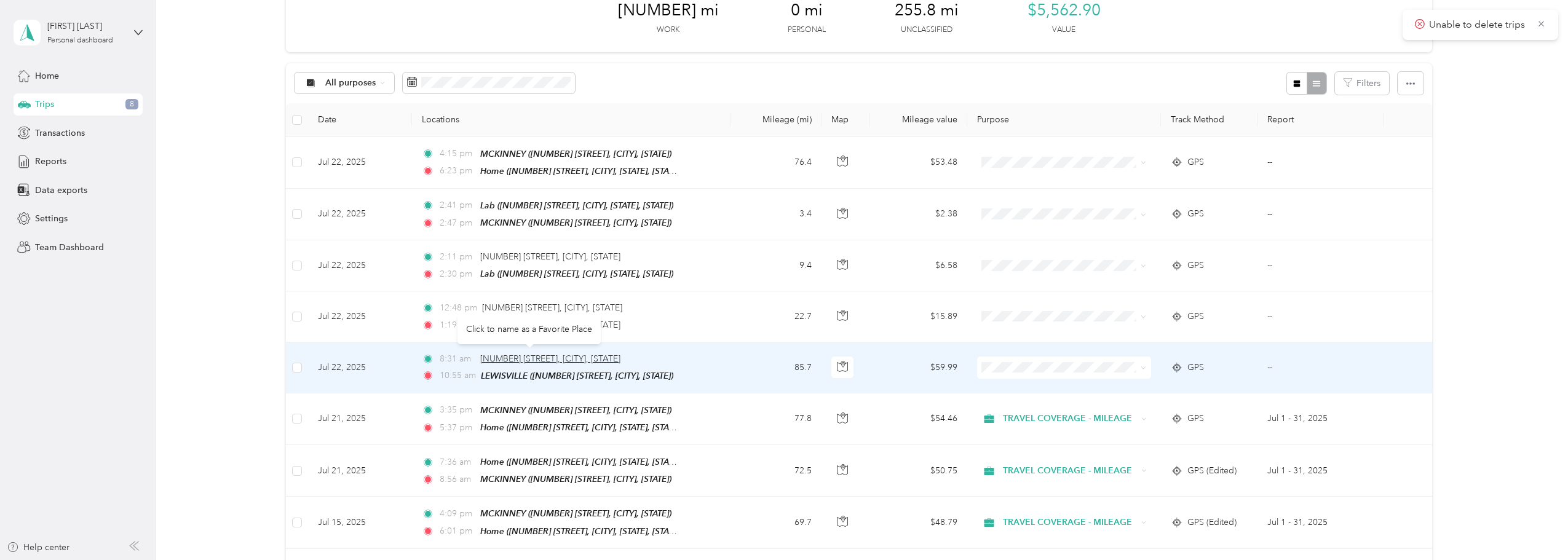 click on "11106 SH-34, Quinlan, TX" at bounding box center [550, 358] 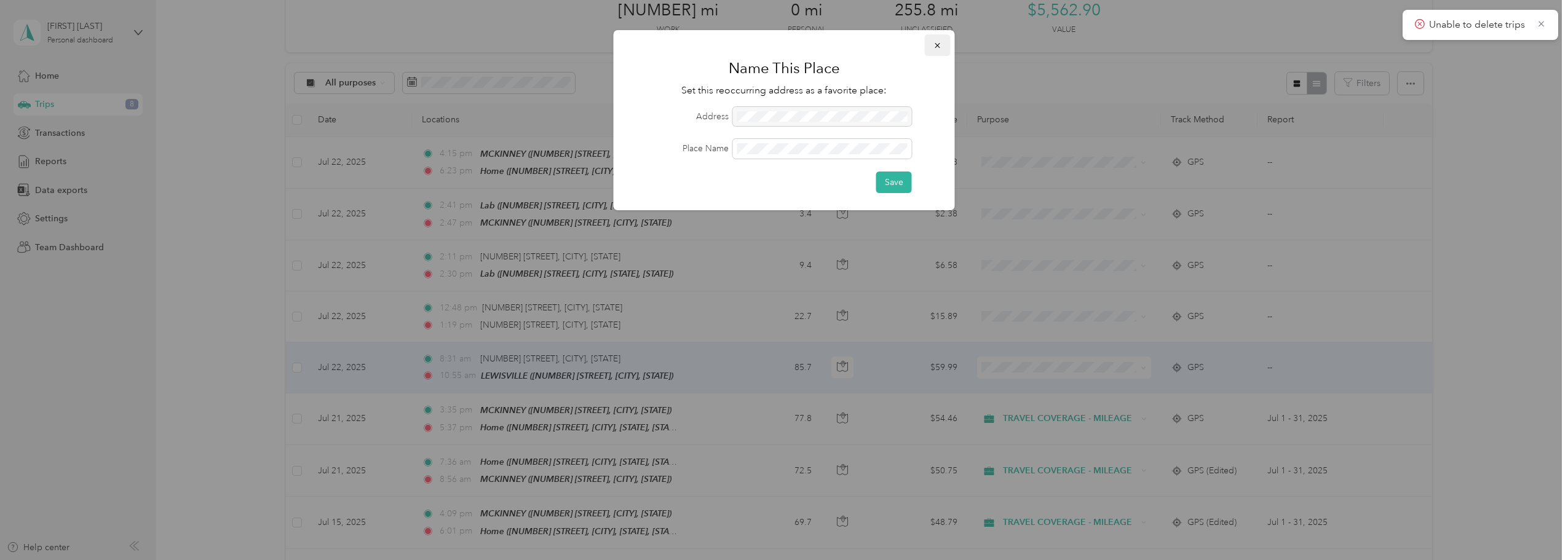 click 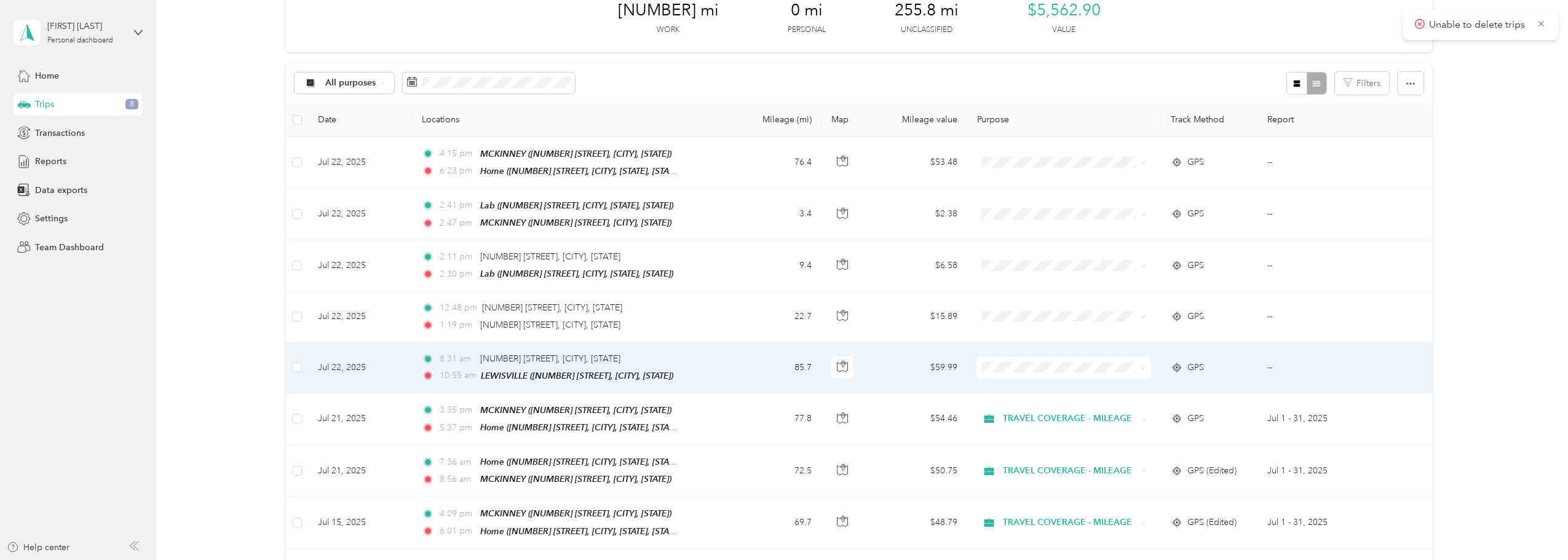 click on "Name This Place Set this reoccurring address as a favorite place: Address   Place Name   Save" at bounding box center (784, 120) 